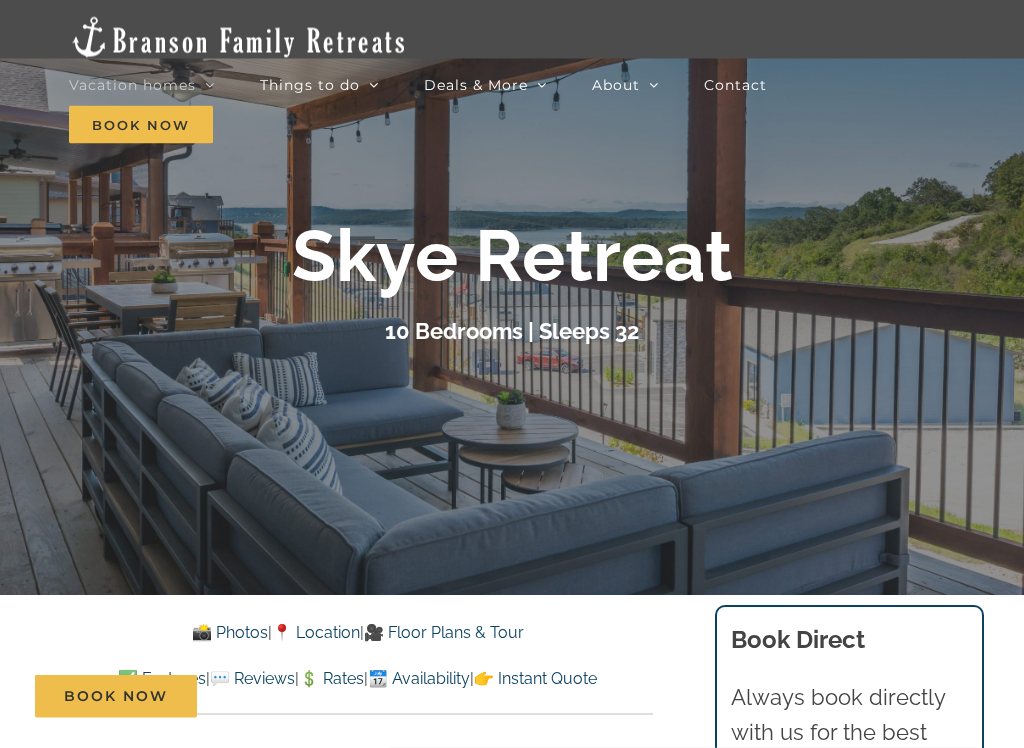 scroll, scrollTop: 101, scrollLeft: 0, axis: vertical 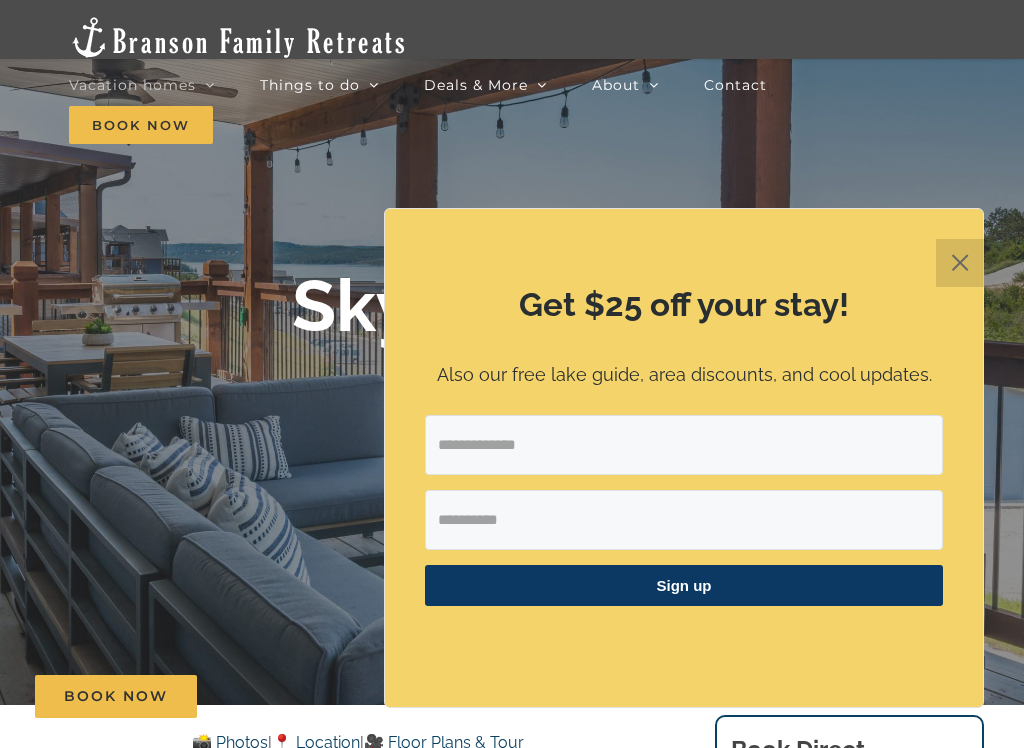 click on "✕" at bounding box center (960, 263) 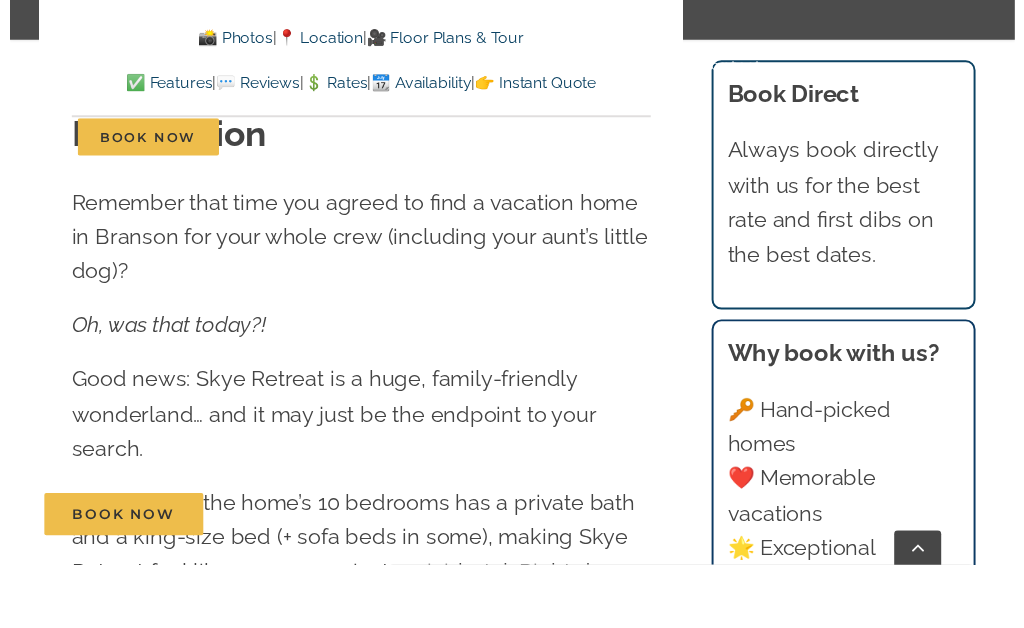 scroll, scrollTop: 2049, scrollLeft: 0, axis: vertical 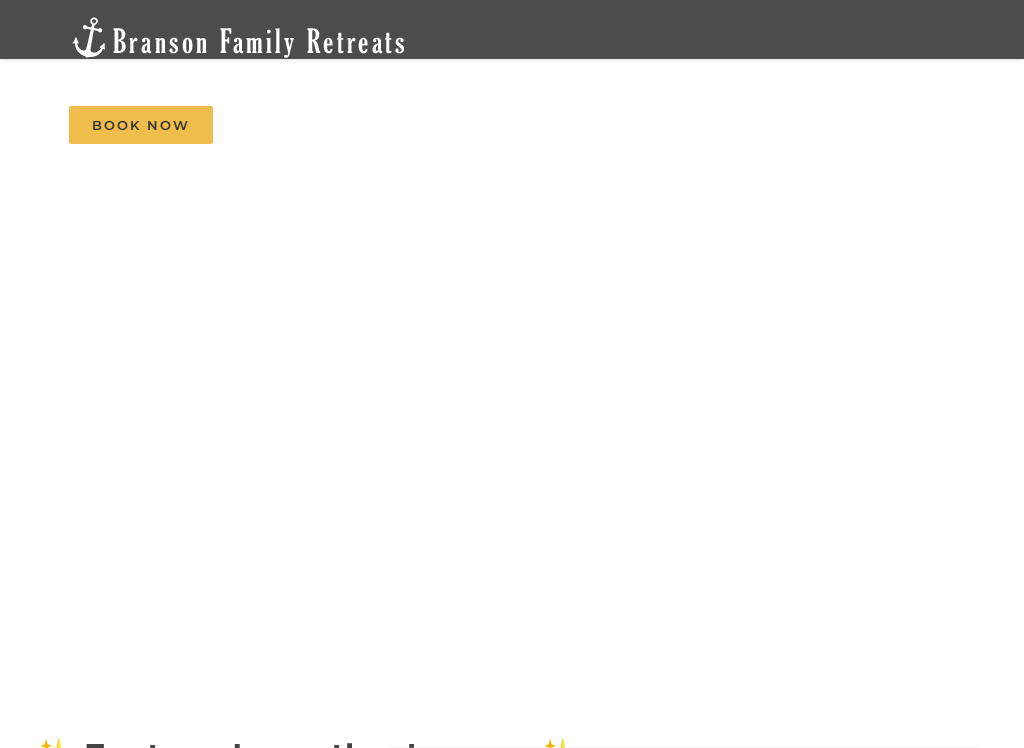 click on "Vacation homes   2 to 3 Bedrooms   Mini Camp | 2 Bedrooms Mini Pearl | 2 Bedrooms Mini Shores | 2 Bedrooms Mini Wildflower | 2 Bedrooms Mini Blue | 3 Bedrooms Mini Claymore | 3 Bedrooms Mini Copper | 3 Bedrooms Mini Pointe | 3 Bedrooms Mini Thistle | 3 Bedrooms Mini Waves | 3 Bedrooms 4 to 5 Bedrooms   Dreamweaver Cabin | 4 Bedrooms Mini Legends | 4 bedrooms Mini Skye | 4 Bedrooms Pineapple Bungalow | 4 Bedrooms Blue Pearl | 5 Bedrooms Camp Stillwater | 5 Bedrooms Claymore Cottage | 5 Bedrooms Pineapple Shores | 5 Bedrooms Whispering Waves | 5 Bedrooms Wildflower Lodge | 5 Bedrooms 6+ Bedrooms   Copper Pointe | 6 Bedrooms Highland Retreat | 6 Bedrooms Out of the Blue | 6 Bedrooms Pineapple Pointe | 6 Bedrooms Thistle Cottage | 6 Bedrooms Legends Pointe | 7 Bedrooms Skye Retreat | 10 Bedrooms Double Pineapple | 11 Bedrooms The Cottages | 11 Bedrooms Resort Neighborhoods   Branson Cove Briarwood Chateau Cove Rocky Shores" at bounding box center [512, 77] 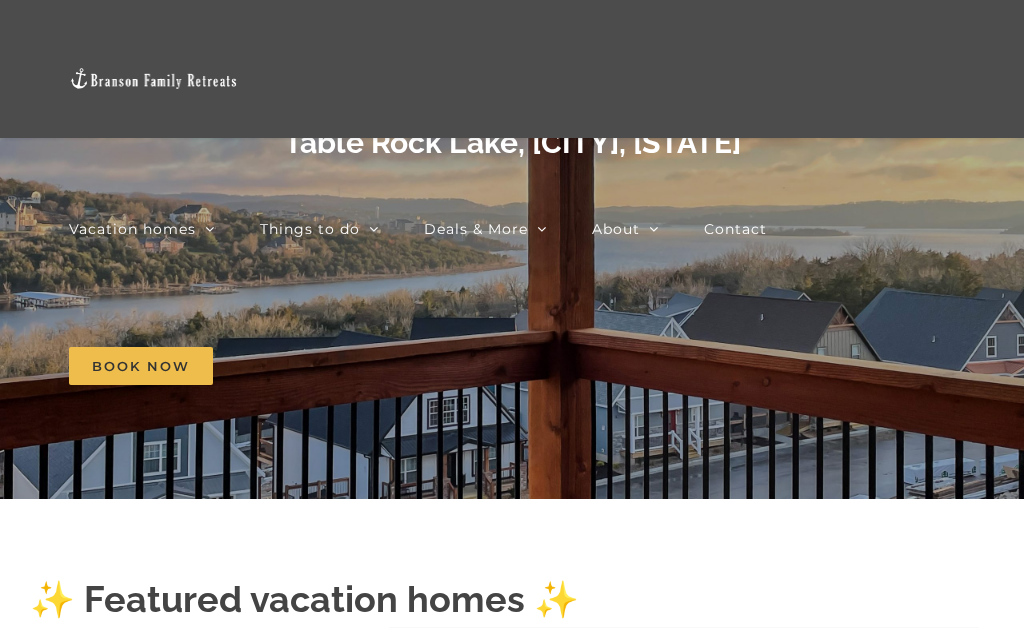 scroll, scrollTop: 141, scrollLeft: 0, axis: vertical 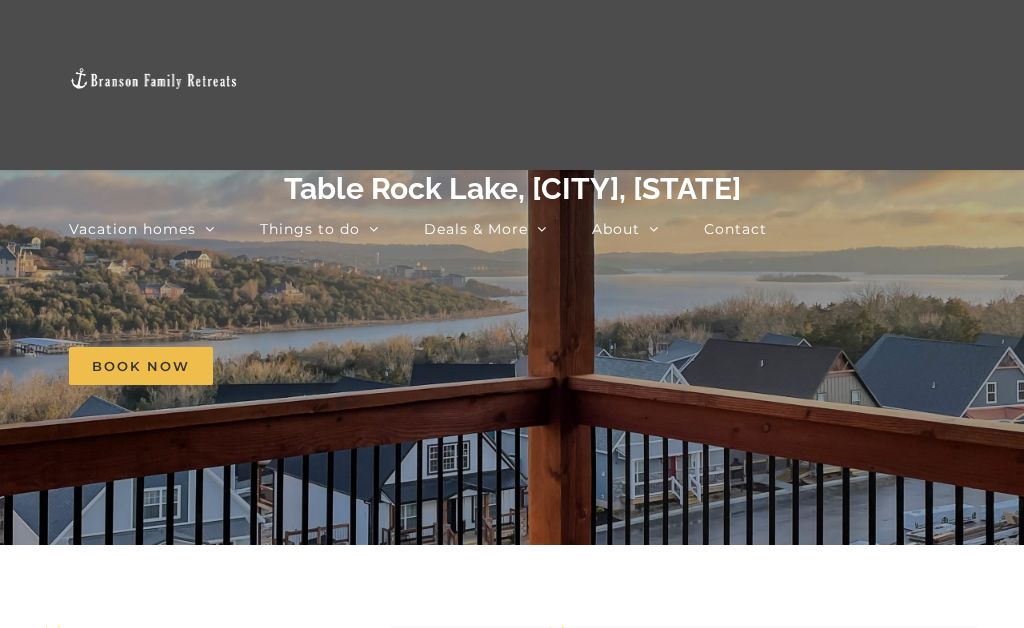 click on "Vacation homes   2 to 3 Bedrooms   Mini Camp | 2 Bedrooms Mini Pearl | 2 Bedrooms Mini Shores | 2 Bedrooms Mini Wildflower | 2 Bedrooms Mini Blue | 3 Bedrooms Mini Claymore | 3 Bedrooms Mini Copper | 3 Bedrooms Mini Pointe | 3 Bedrooms Mini Thistle | 3 Bedrooms Mini Waves | 3 Bedrooms 4 to 5 Bedrooms   Dreamweaver Cabin | 4 Bedrooms Mini Legends | 4 bedrooms Mini Skye | 4 Bedrooms Pineapple Bungalow | 4 Bedrooms Blue Pearl | 5 Bedrooms Camp Stillwater | 5 Bedrooms Claymore Cottage | 5 Bedrooms Pineapple Shores | 5 Bedrooms Whispering Waves | 5 Bedrooms Wildflower Lodge | 5 Bedrooms 6+ Bedrooms   Copper Pointe | 6 Bedrooms Highland Retreat | 6 Bedrooms Out of the Blue | 6 Bedrooms Pineapple Pointe | 6 Bedrooms Thistle Cottage | 6 Bedrooms Legends Pointe | 7 Bedrooms Skye Retreat | 10 Bedrooms Double Pineapple | 11 Bedrooms The Cottages | 11 Bedrooms Resort Neighborhoods   Branson Cove Briarwood Chateau Cove Rocky Shores 🎯 Top Searches   🐾 Dog-friendly 🌊 Indoor Pool ⛵️ Lakefront 🤿 Private Pool" at bounding box center [512, 297] 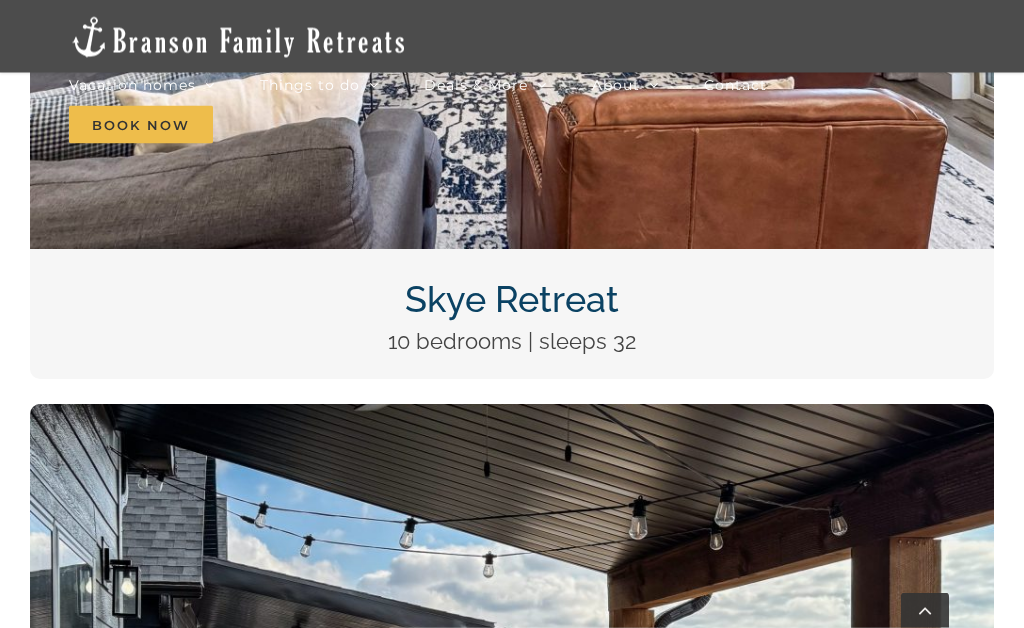 scroll, scrollTop: 1318, scrollLeft: 0, axis: vertical 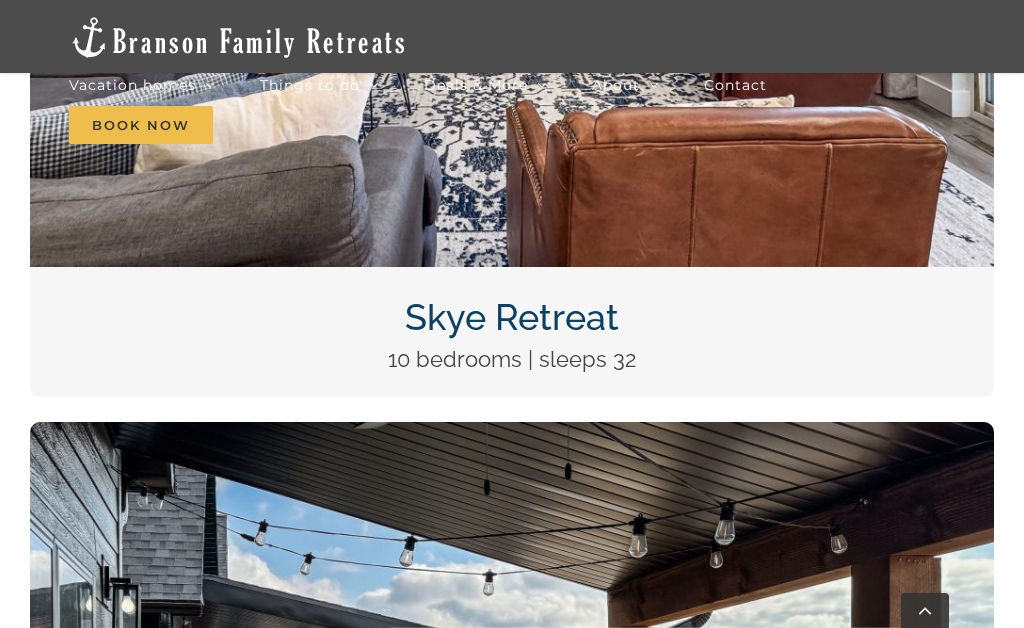 click on "Skye Retreat" at bounding box center (512, 317) 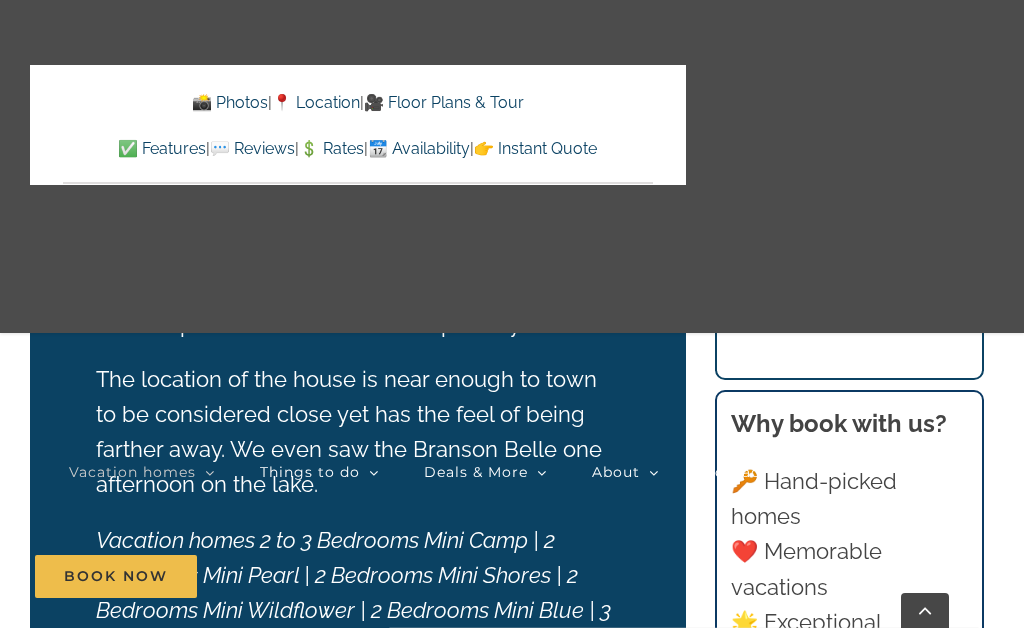 scroll, scrollTop: 4066, scrollLeft: 0, axis: vertical 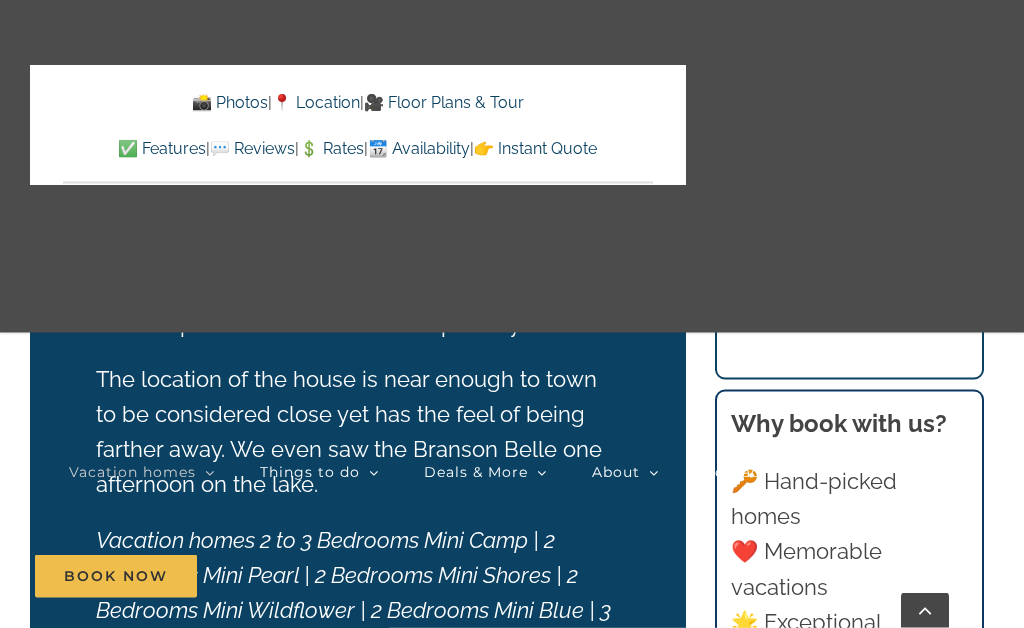 click on "👉 Instant Quote" at bounding box center (535, 148) 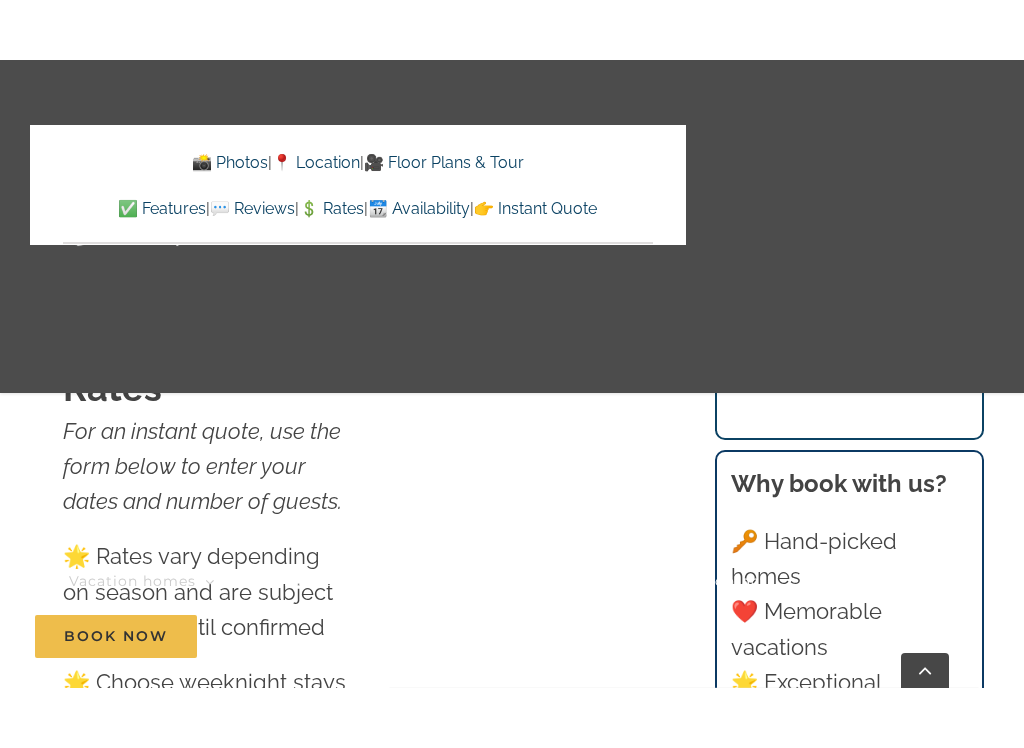 scroll, scrollTop: 15819, scrollLeft: 0, axis: vertical 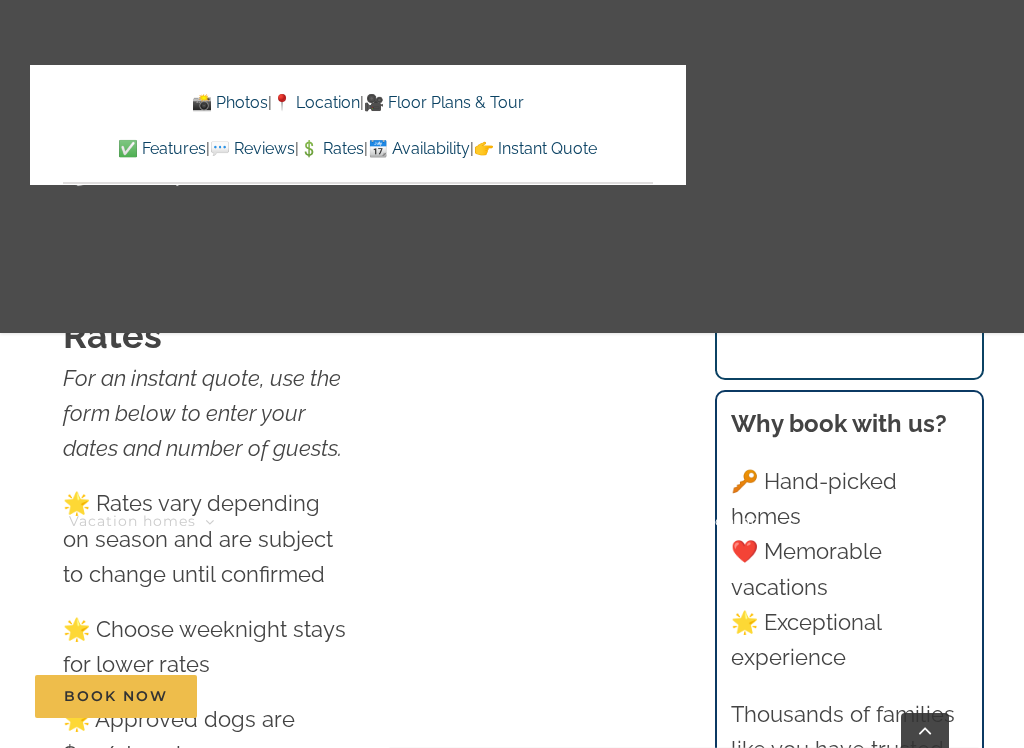 click on "Things to do" at bounding box center [319, 521] 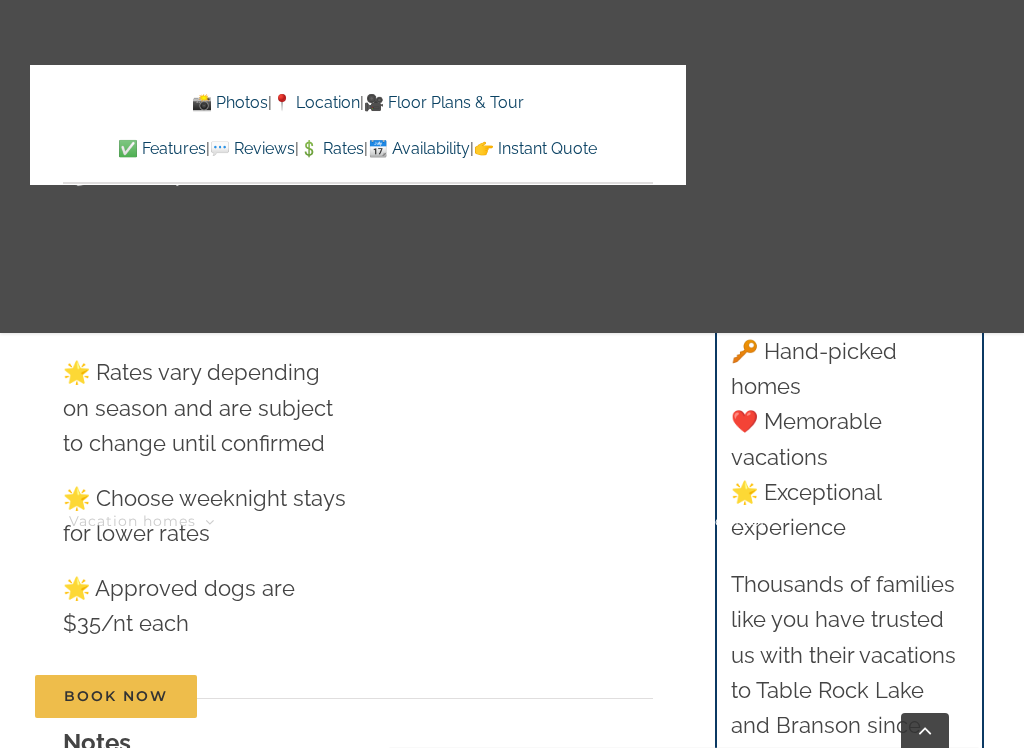 scroll, scrollTop: 15949, scrollLeft: 0, axis: vertical 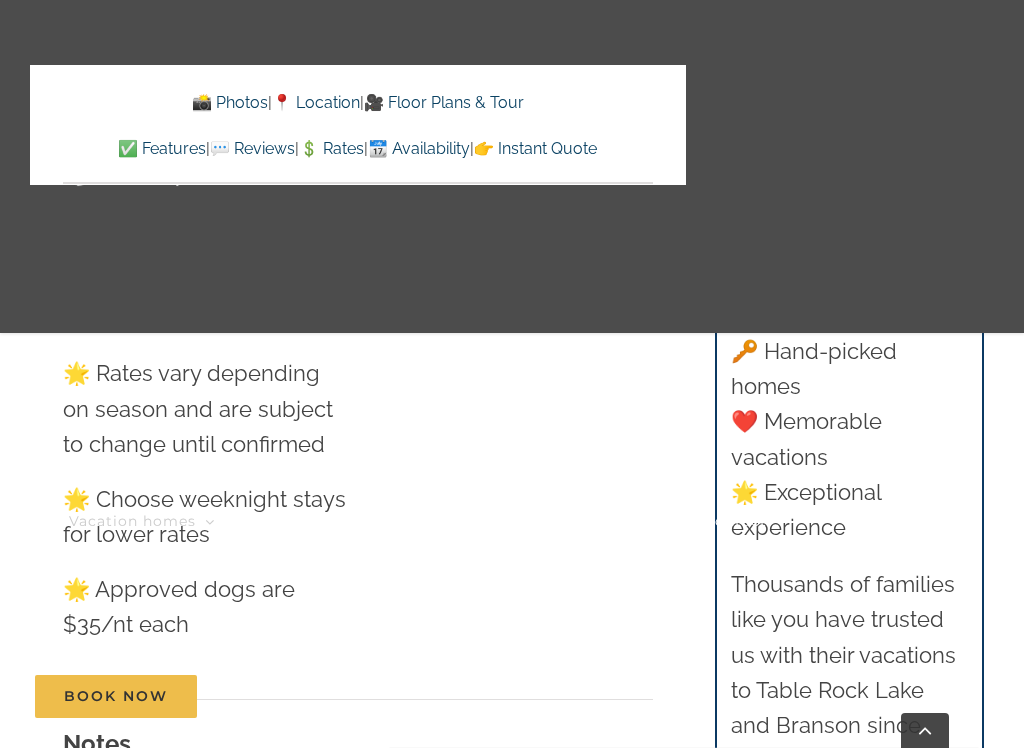 click on "Things to do" at bounding box center (319, 521) 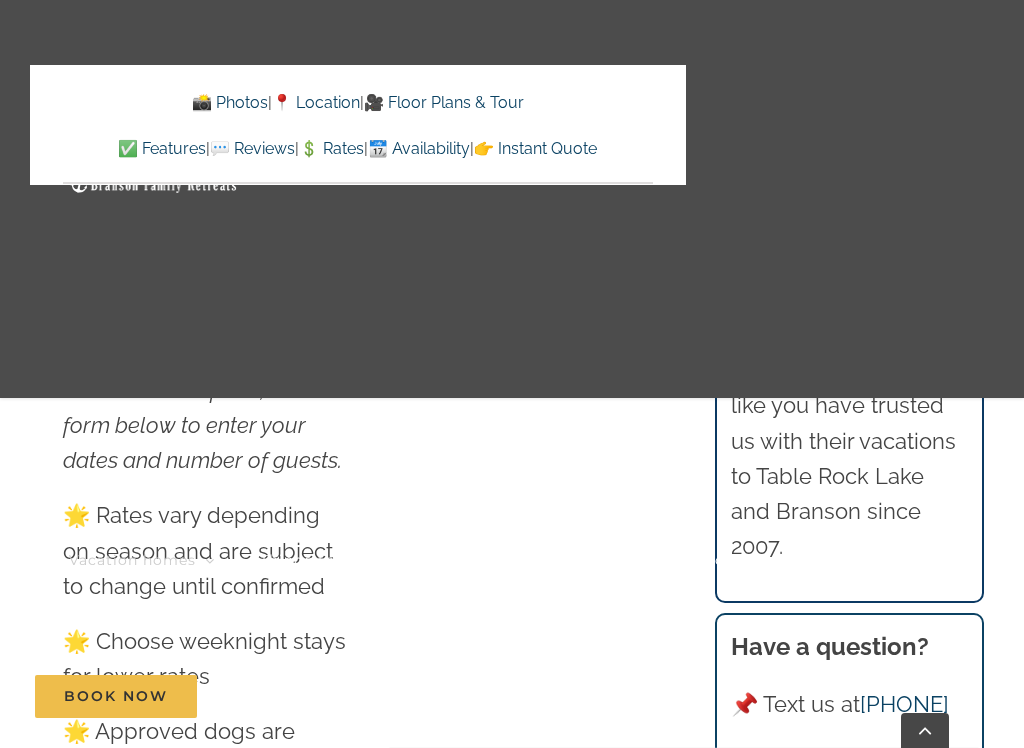 scroll, scrollTop: 15808, scrollLeft: 0, axis: vertical 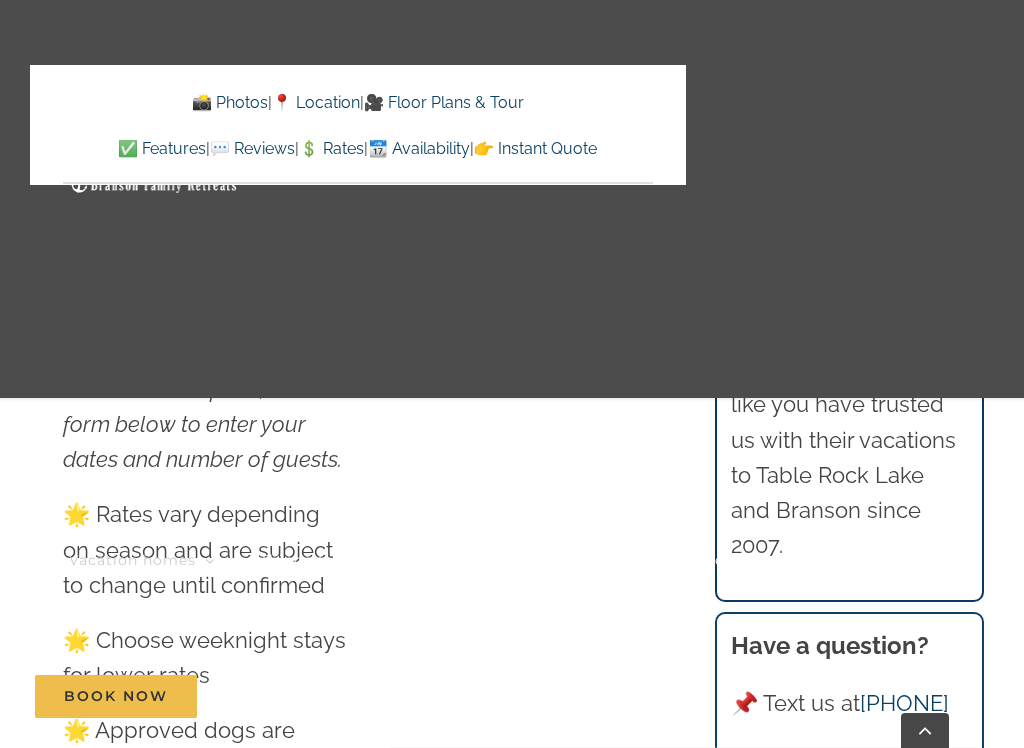 click on "📆 Availability" at bounding box center [419, 148] 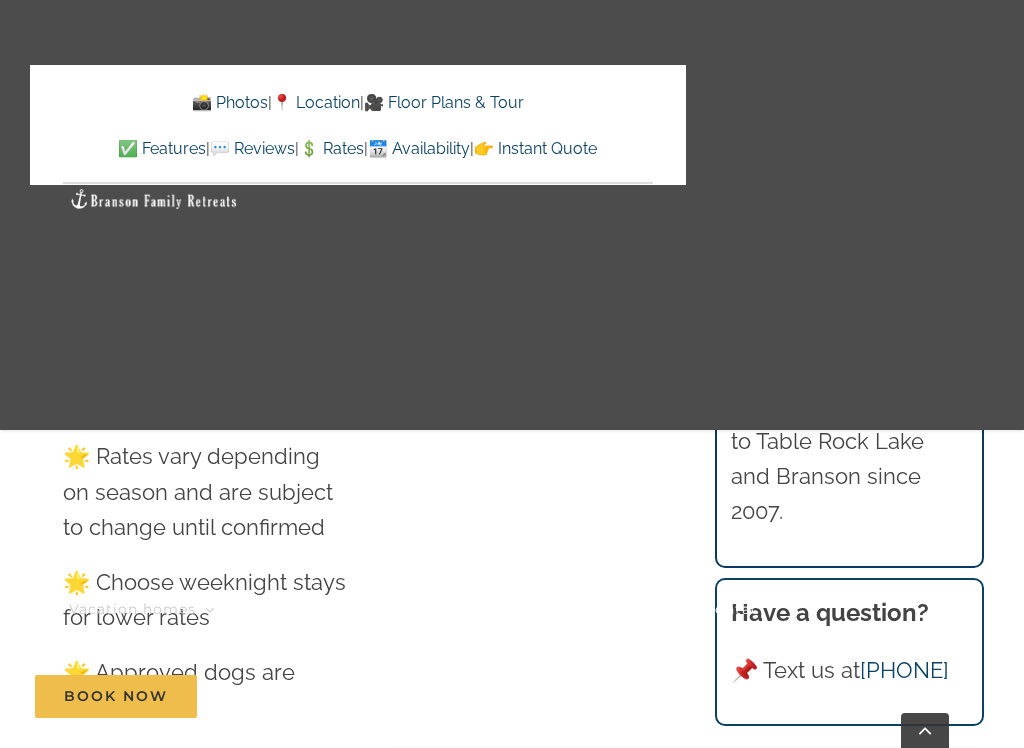 scroll, scrollTop: 15869, scrollLeft: 0, axis: vertical 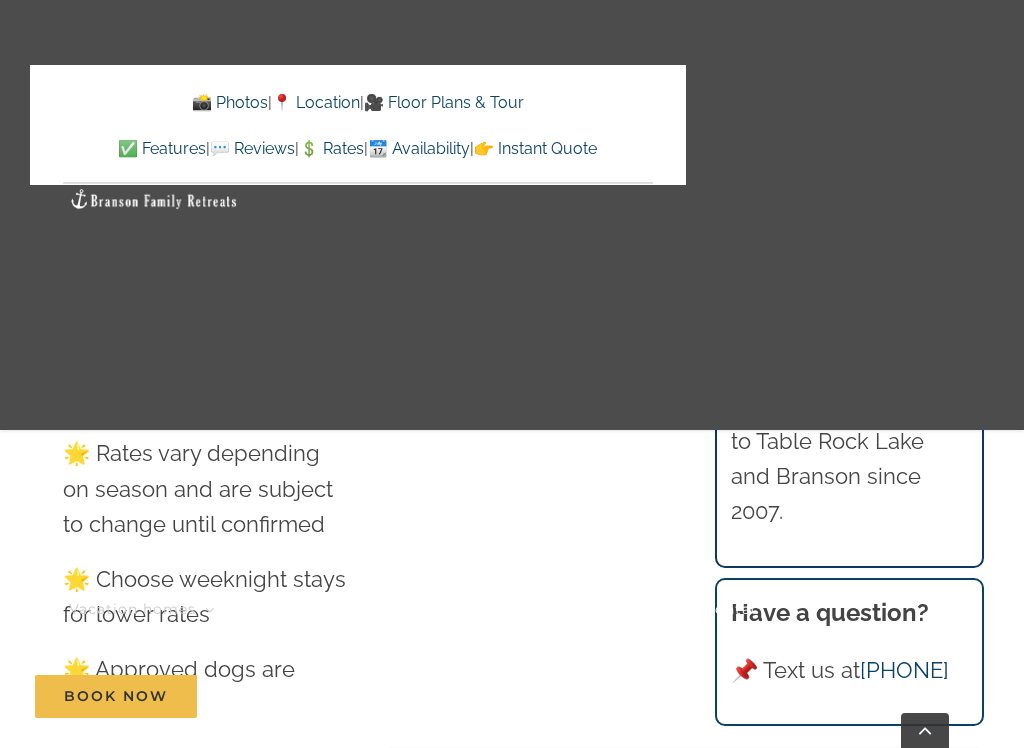 click on "Things to do" at bounding box center (319, 609) 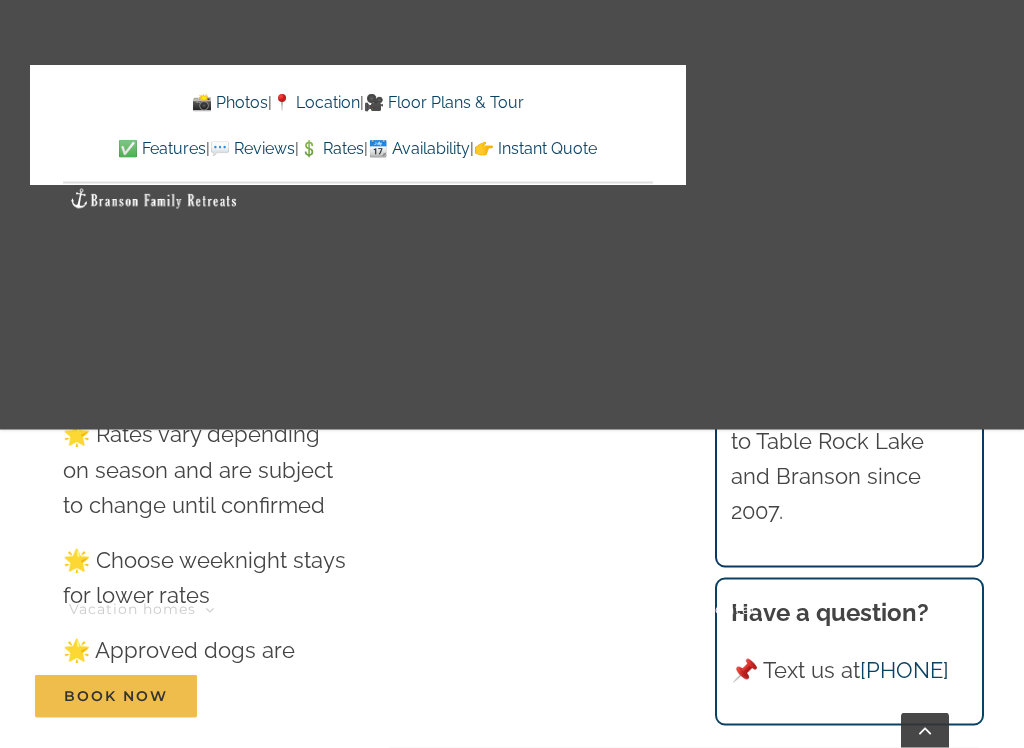 scroll, scrollTop: 15890, scrollLeft: 0, axis: vertical 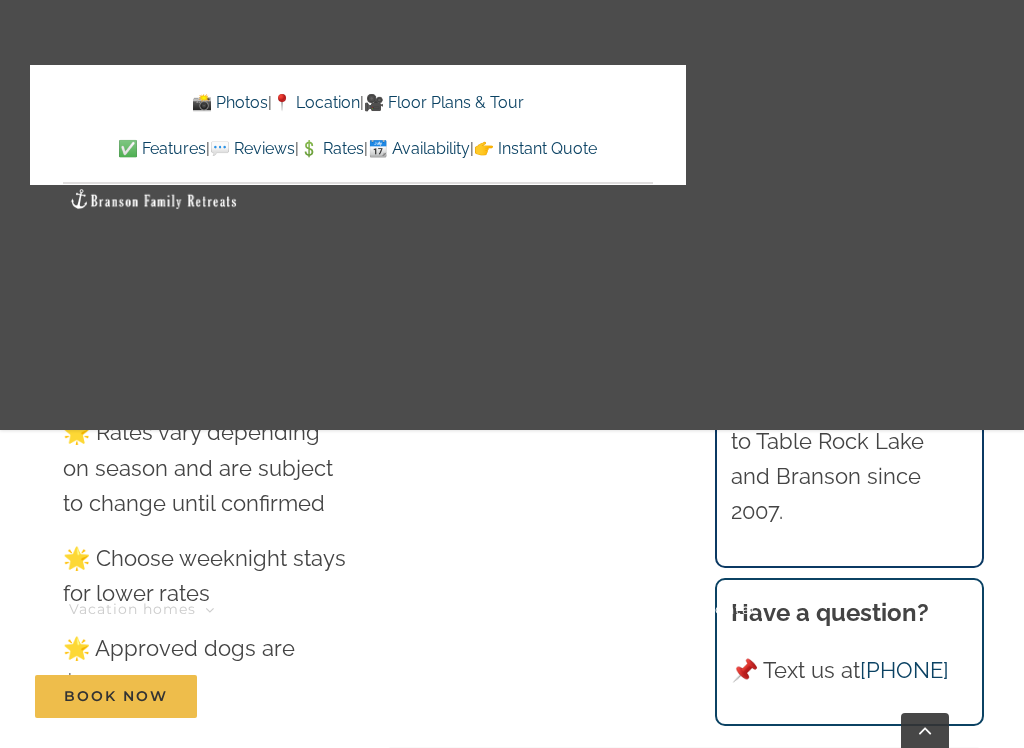 click on "Vacation homes   2 to 3 Bedrooms   Mini Camp | 2 Bedrooms Mini Pearl | 2 Bedrooms Mini Shores | 2 Bedrooms Mini Wildflower | 2 Bedrooms Mini Blue | 3 Bedrooms Mini Claymore | 3 Bedrooms Mini Copper | 3 Bedrooms Mini Pointe | 3 Bedrooms Mini Thistle | 3 Bedrooms Mini Waves | 3 Bedrooms 4 to 5 Bedrooms   Dreamweaver Cabin | 4 Bedrooms Mini Legends | 4 Bedrooms Mini Skye | 4 bedrooms Pineapple Bungalow | 4 Bedrooms Blue Pearl | 5 Bedrooms Camp Stillwater | 5 Bedrooms Claymore Cottage | 5 Bedrooms Pineapple Shores | 5 Bedrooms Whispering Waves | 5 Bedrooms Wildflower Lodge | 5 Bedrooms 6+ Bedrooms   Copper Pointe | 6 Bedrooms Highland Retreat | 6 Bedrooms Out of the Blue | 6 Bedrooms Pineapple Pointe | 6 Bedrooms Thistle Cottage | 6 Bedrooms Legends Pointe | 7 Bedrooms Skye Retreat | 10 Bedrooms Double Pineapple | 11 Bedrooms The Cottages | 11 Bedrooms Resort Neighborhoods   Branson Cove Briarwood Chateau Cove Rocky Shores 🎯 Top Searches   🐾 Dog-friendly 🌊 Indoor Pool ⛵️ Lakefront 🤿 Private Pool" at bounding box center [164, 609] 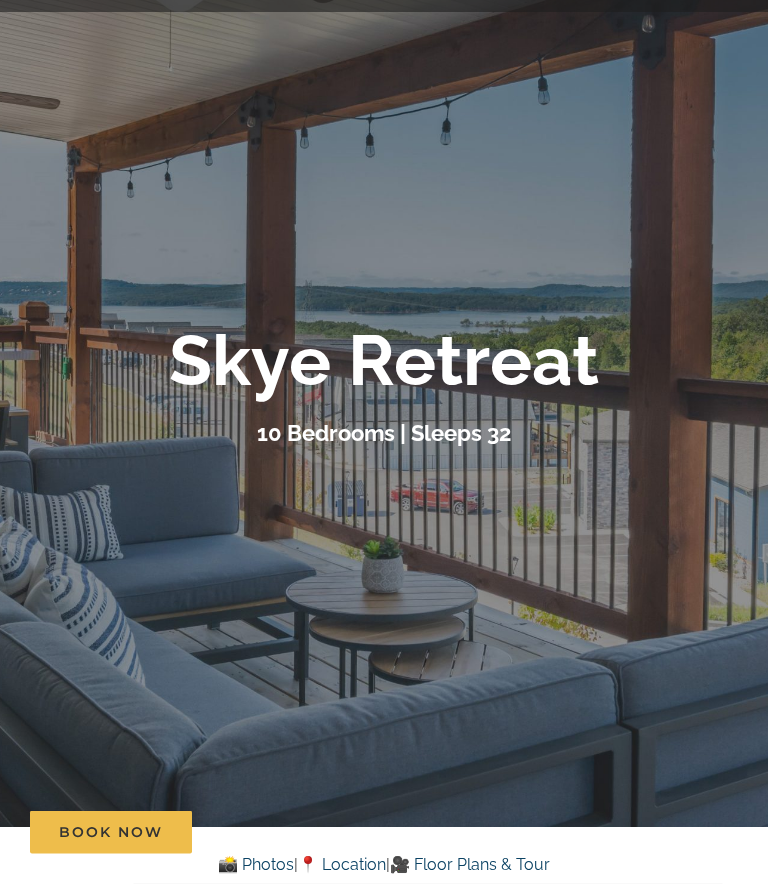 scroll, scrollTop: 0, scrollLeft: 0, axis: both 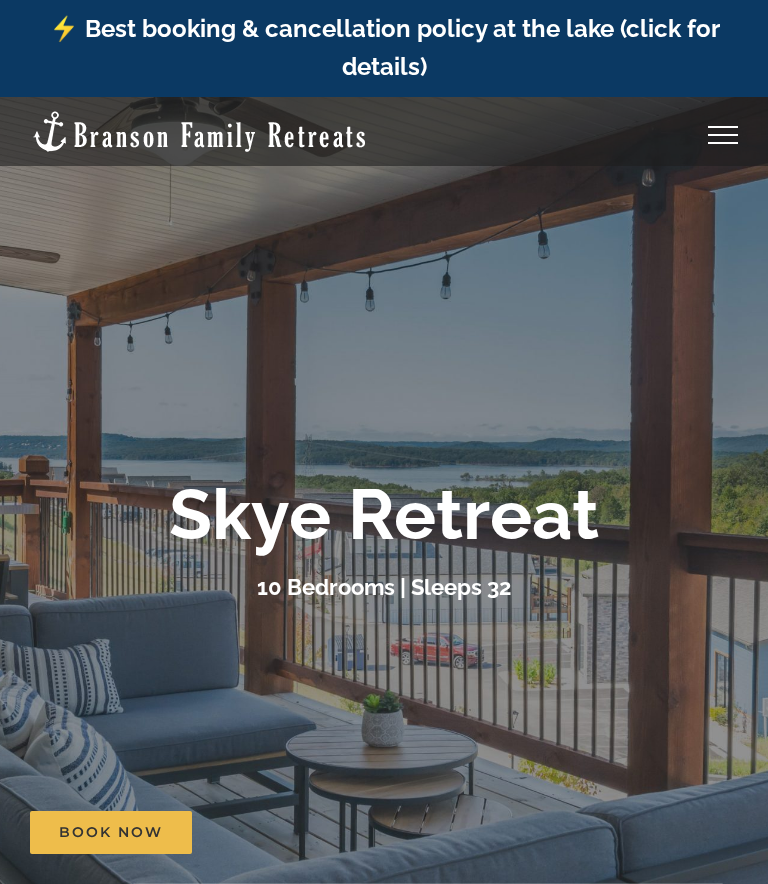click at bounding box center [723, 135] 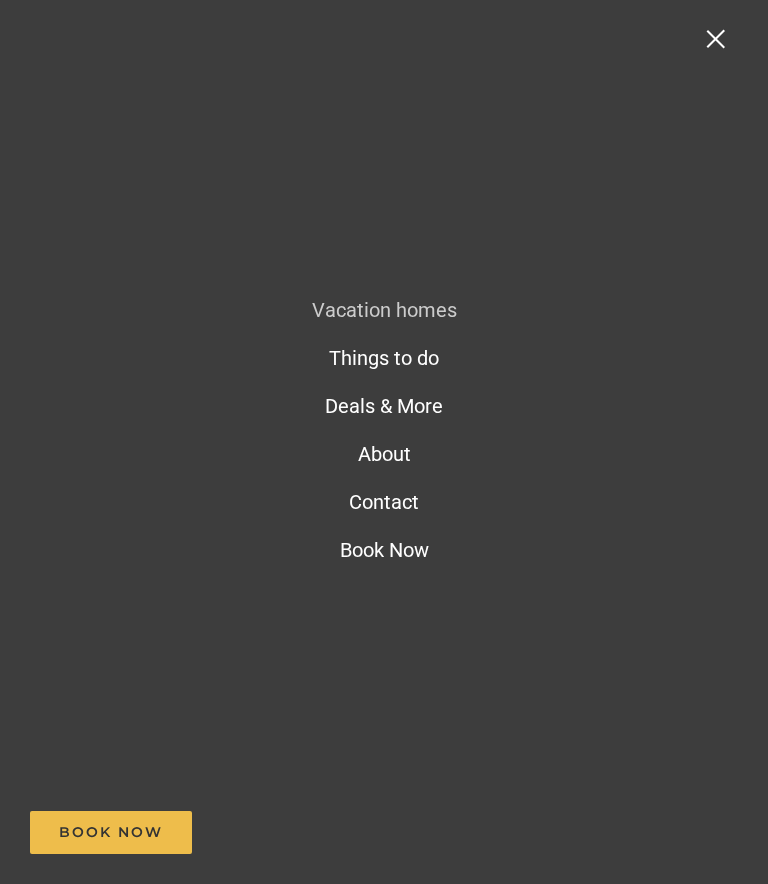 click on "Deals & More" at bounding box center (384, 406) 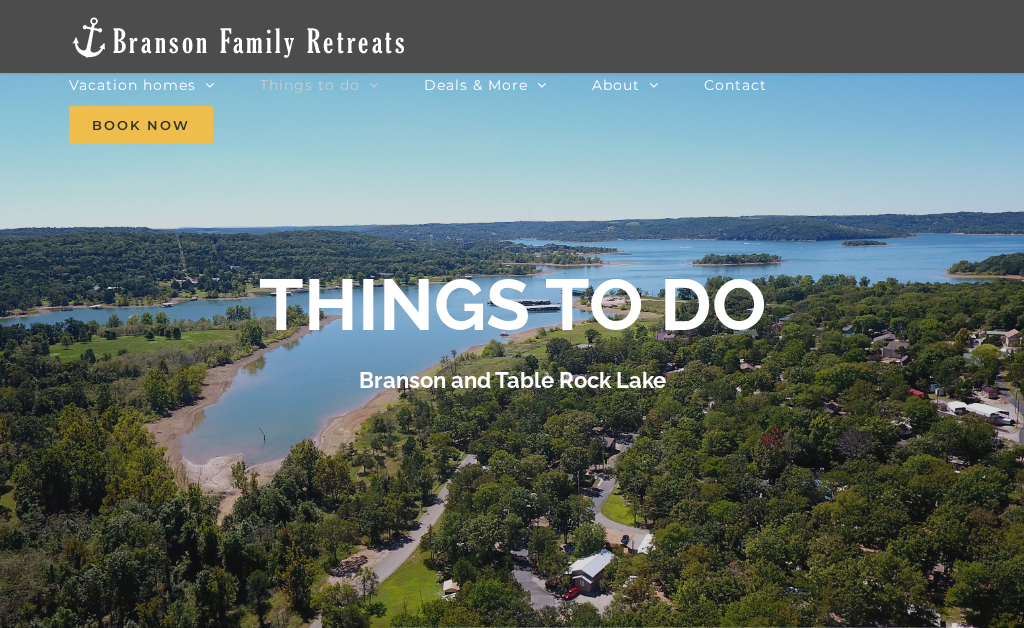 scroll, scrollTop: 0, scrollLeft: 0, axis: both 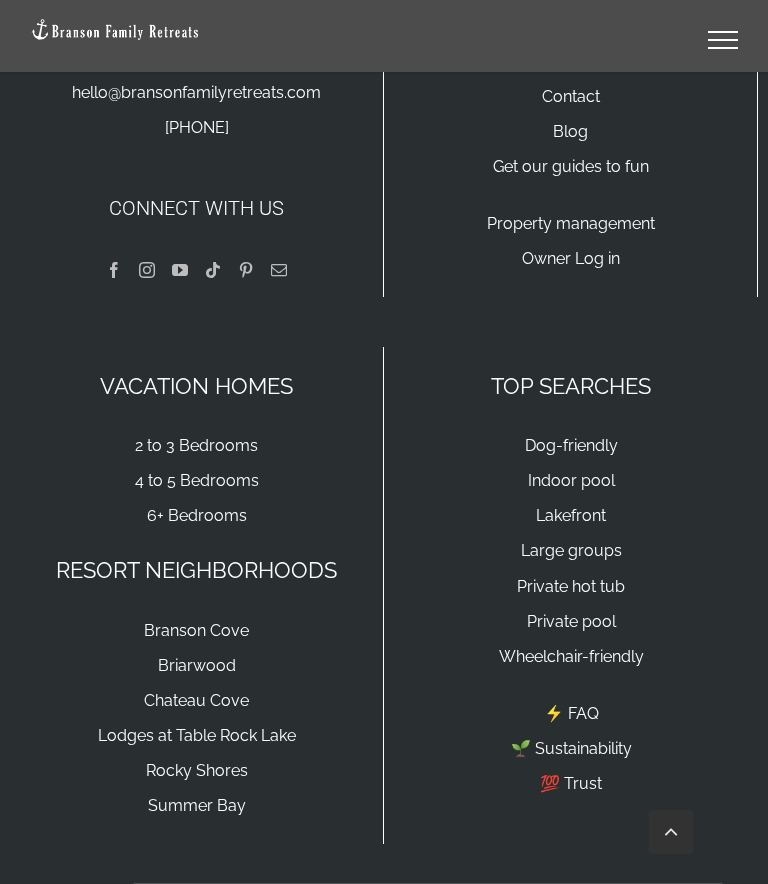 click on "6+ Bedrooms" at bounding box center [197, 515] 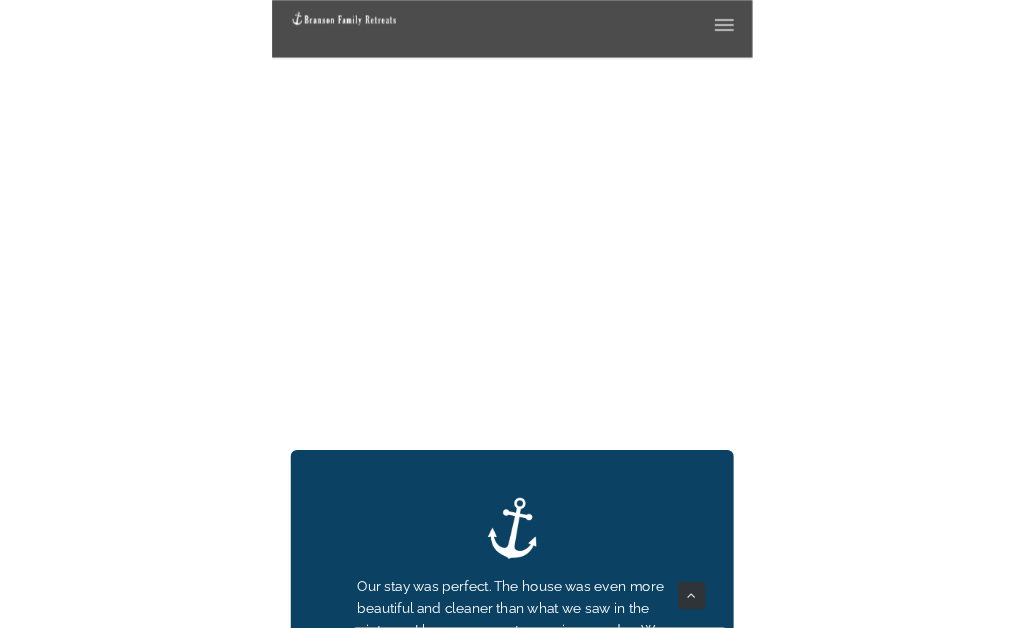 scroll, scrollTop: 2345, scrollLeft: 0, axis: vertical 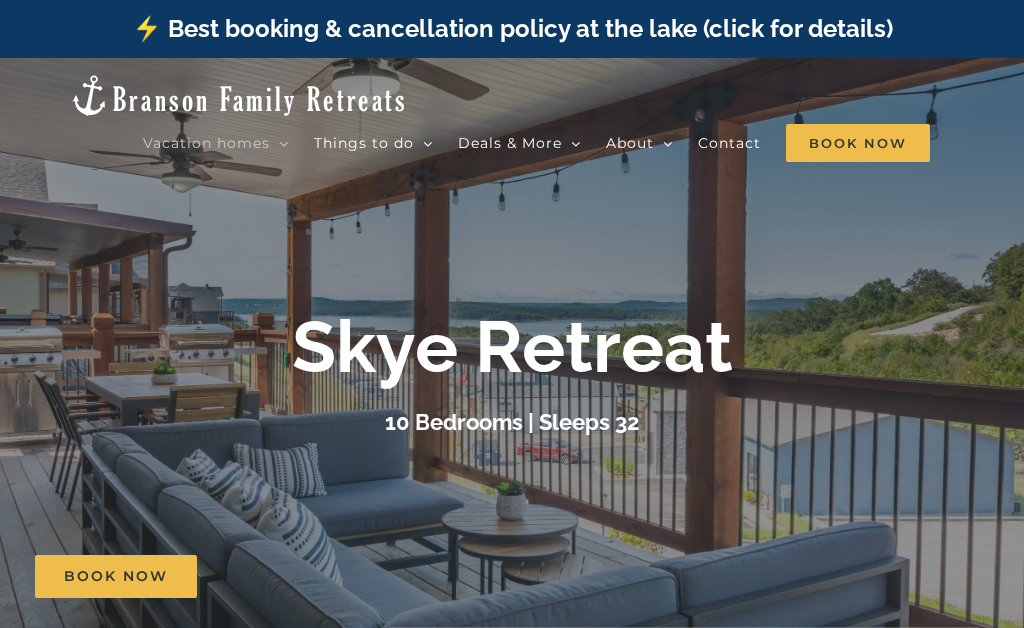 click on "Book Now" at bounding box center (858, 143) 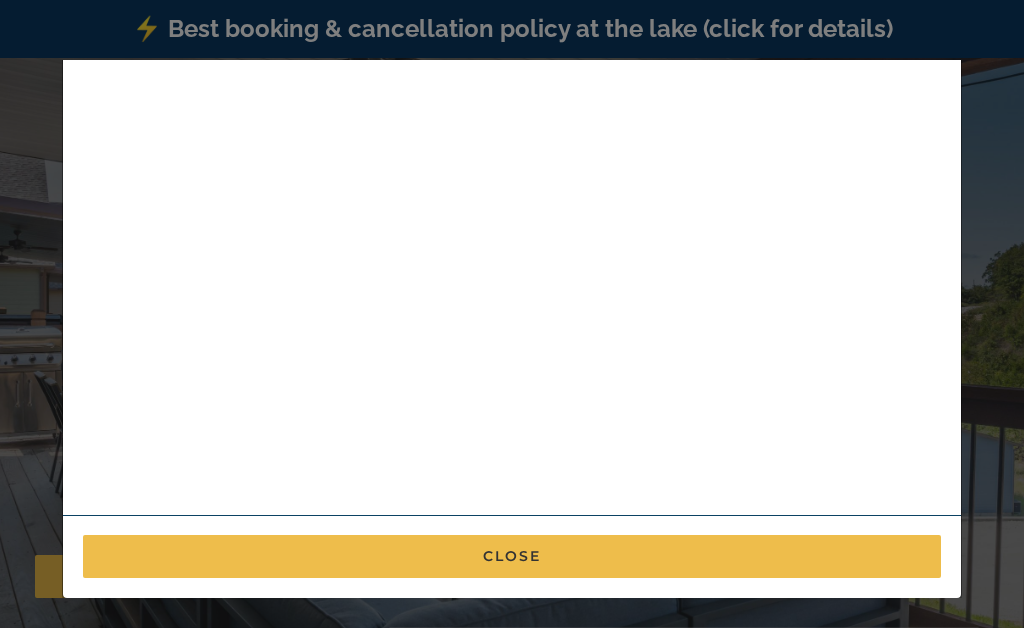 scroll, scrollTop: 811, scrollLeft: 0, axis: vertical 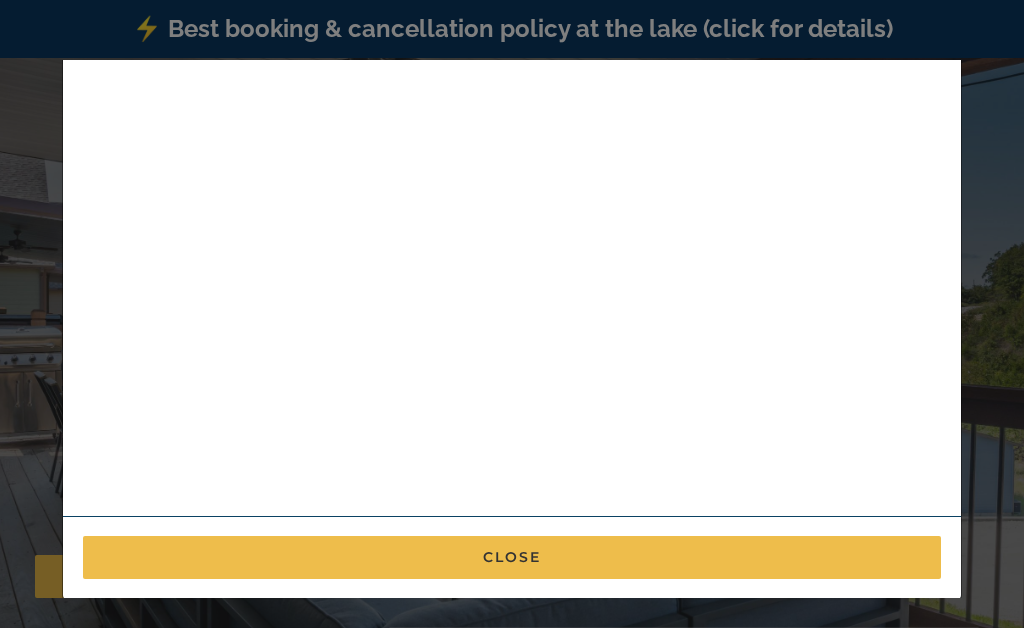 click on "Close" at bounding box center [512, 557] 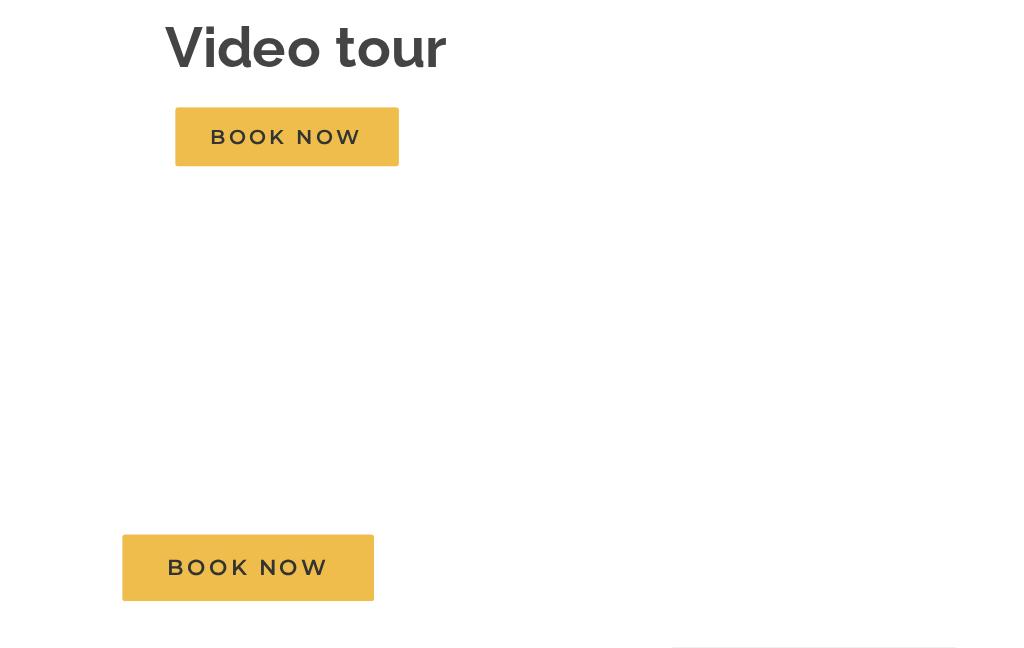 scroll, scrollTop: 8528, scrollLeft: 0, axis: vertical 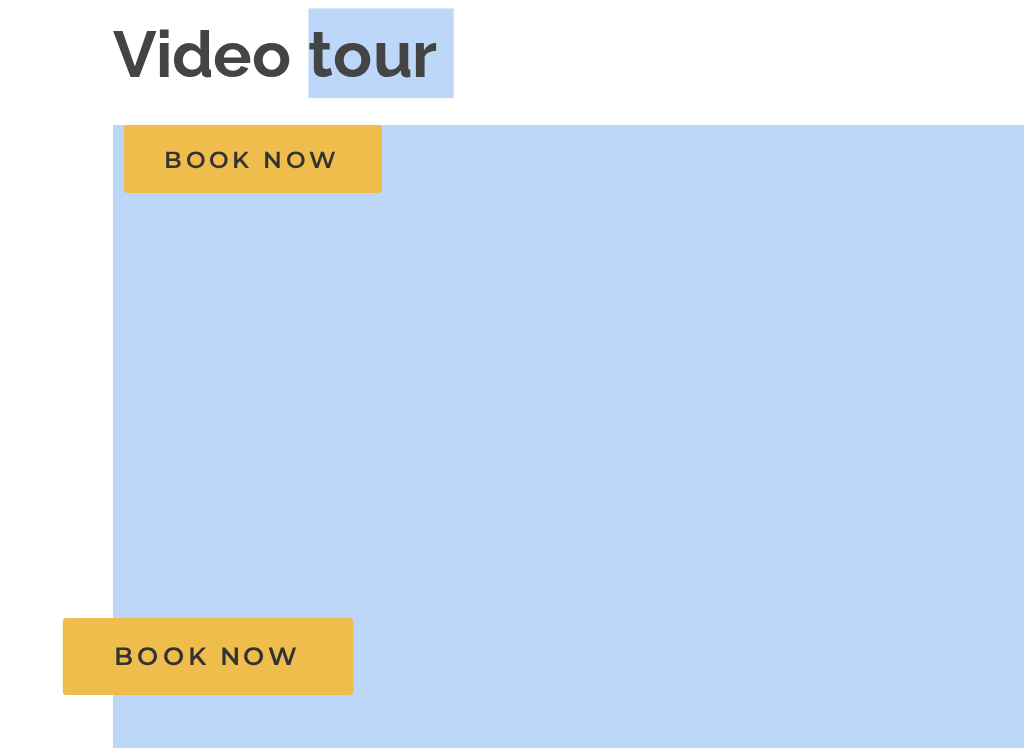 click on "Video tour
Floor Plans" at bounding box center [358, 855] 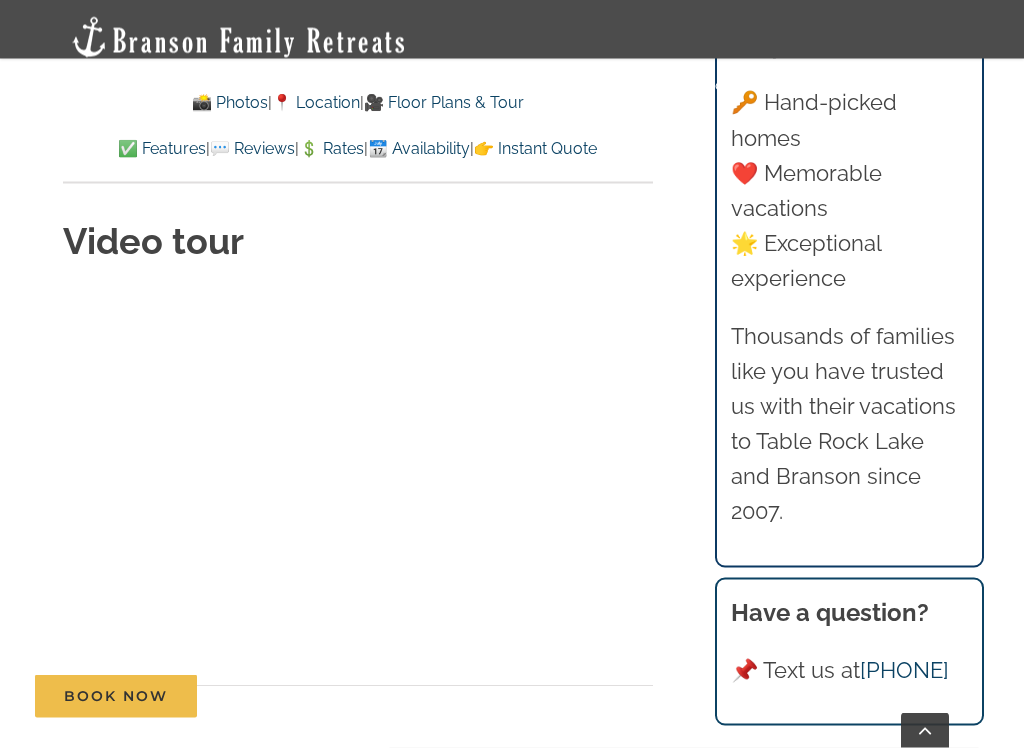 scroll, scrollTop: 8647, scrollLeft: 0, axis: vertical 